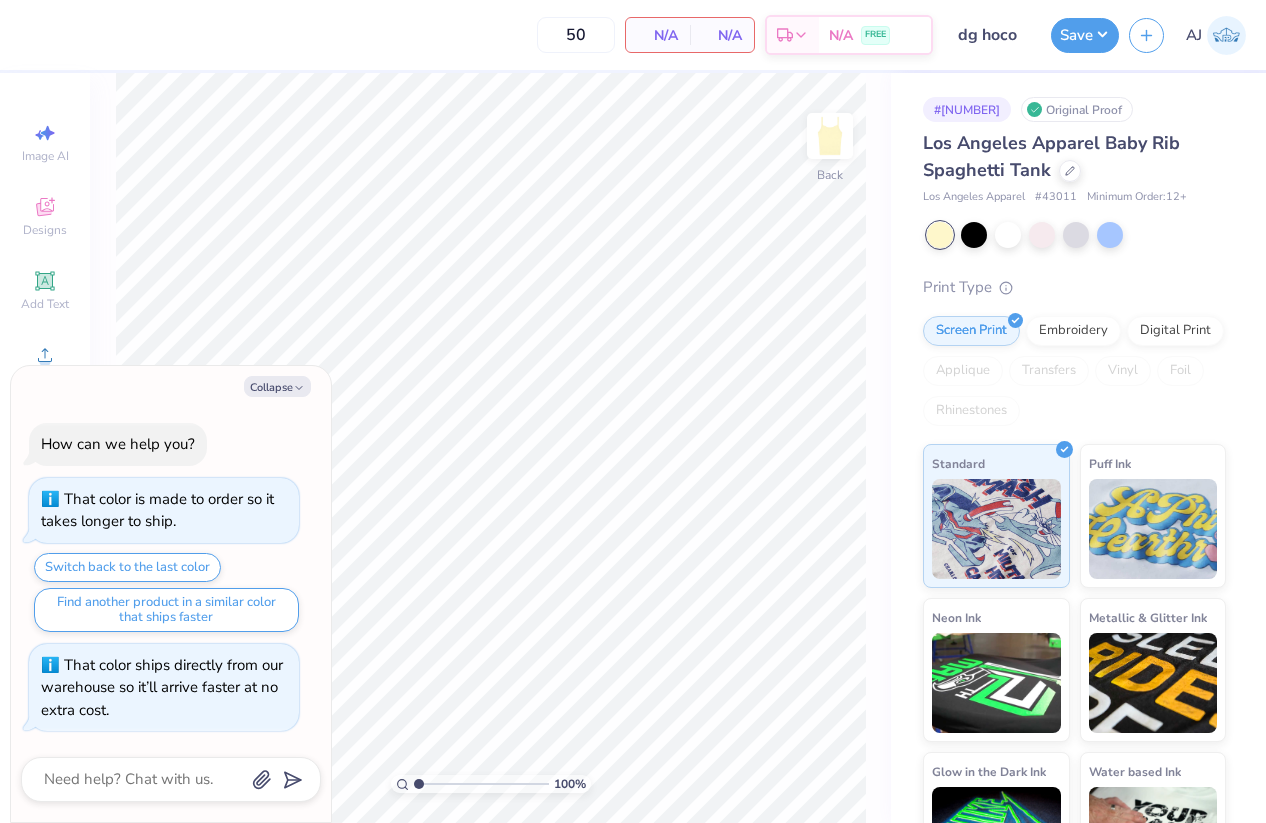 click on "Collapse" at bounding box center (277, 386) 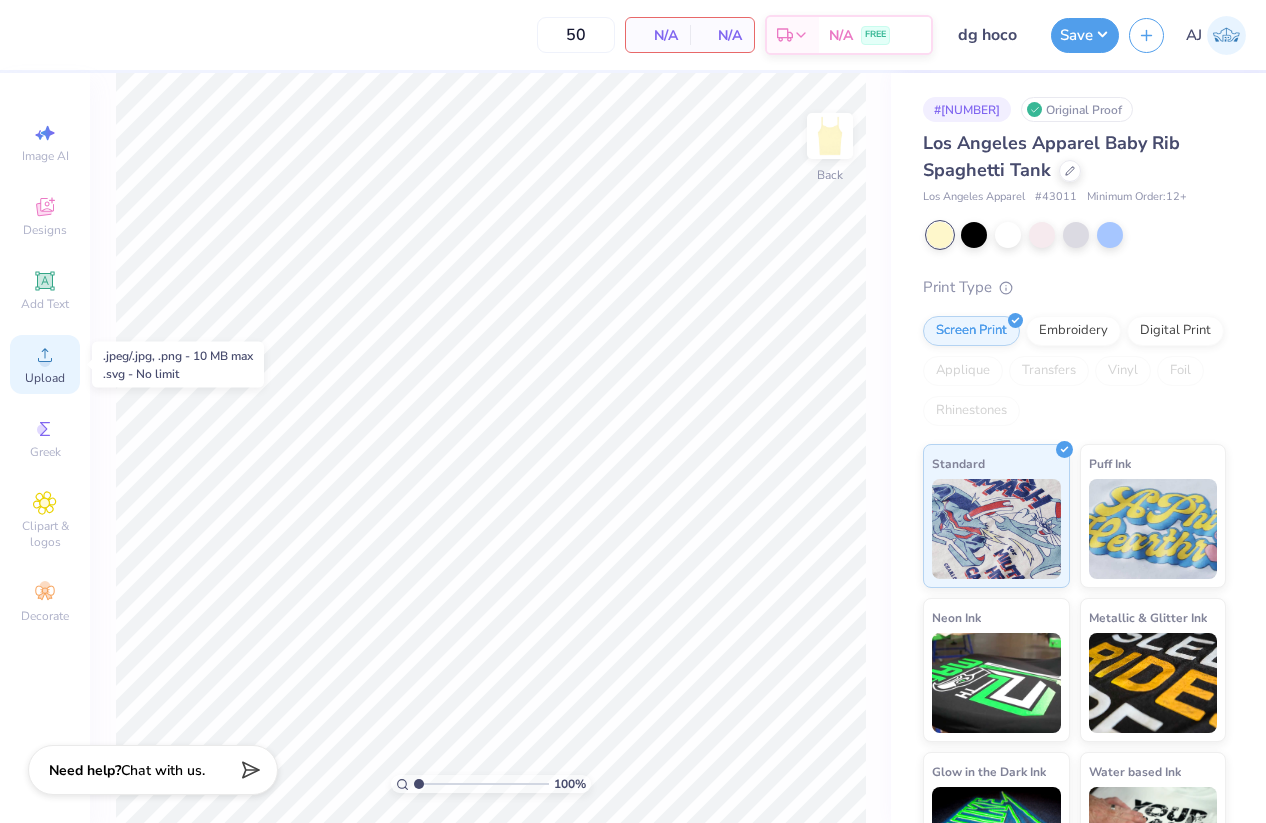 click on "Upload" at bounding box center (45, 378) 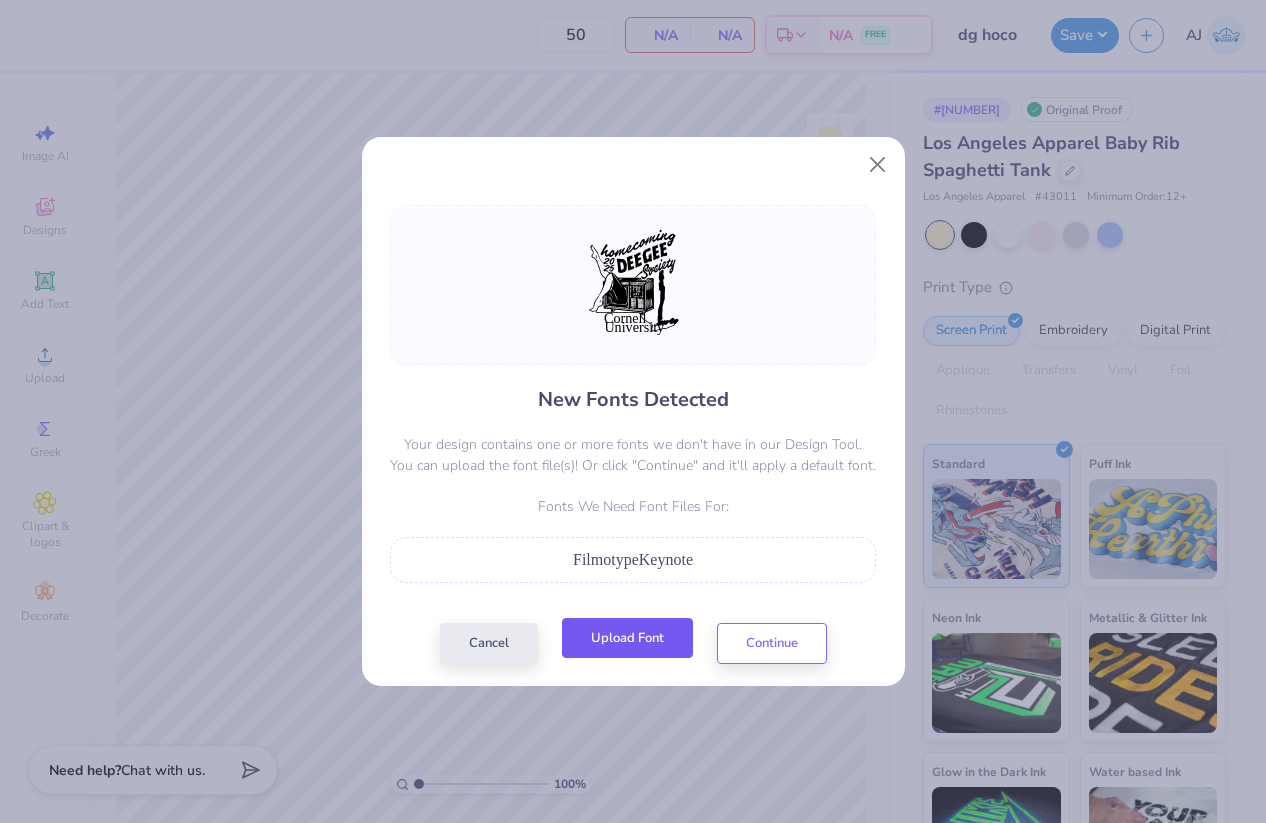 click on "Upload Font" at bounding box center (627, 638) 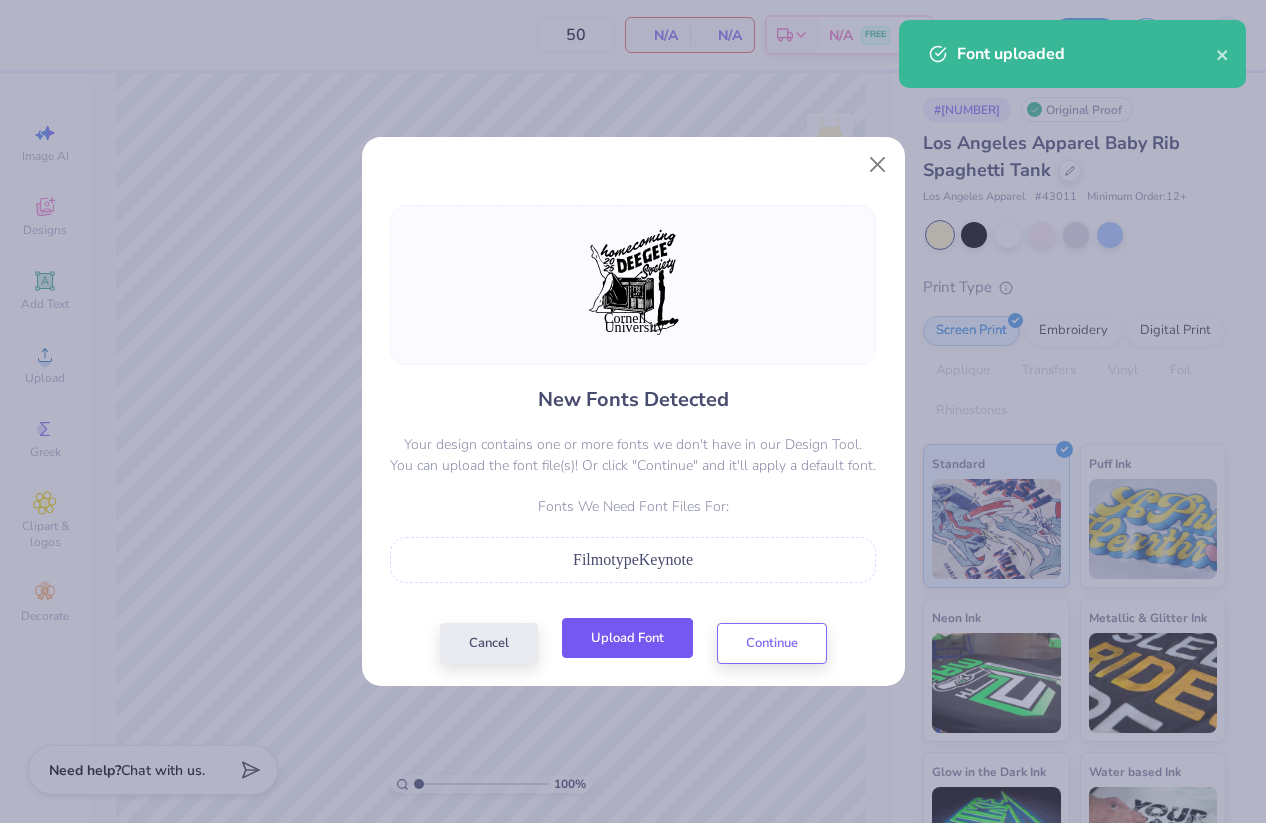 click on "Upload Font" at bounding box center (627, 638) 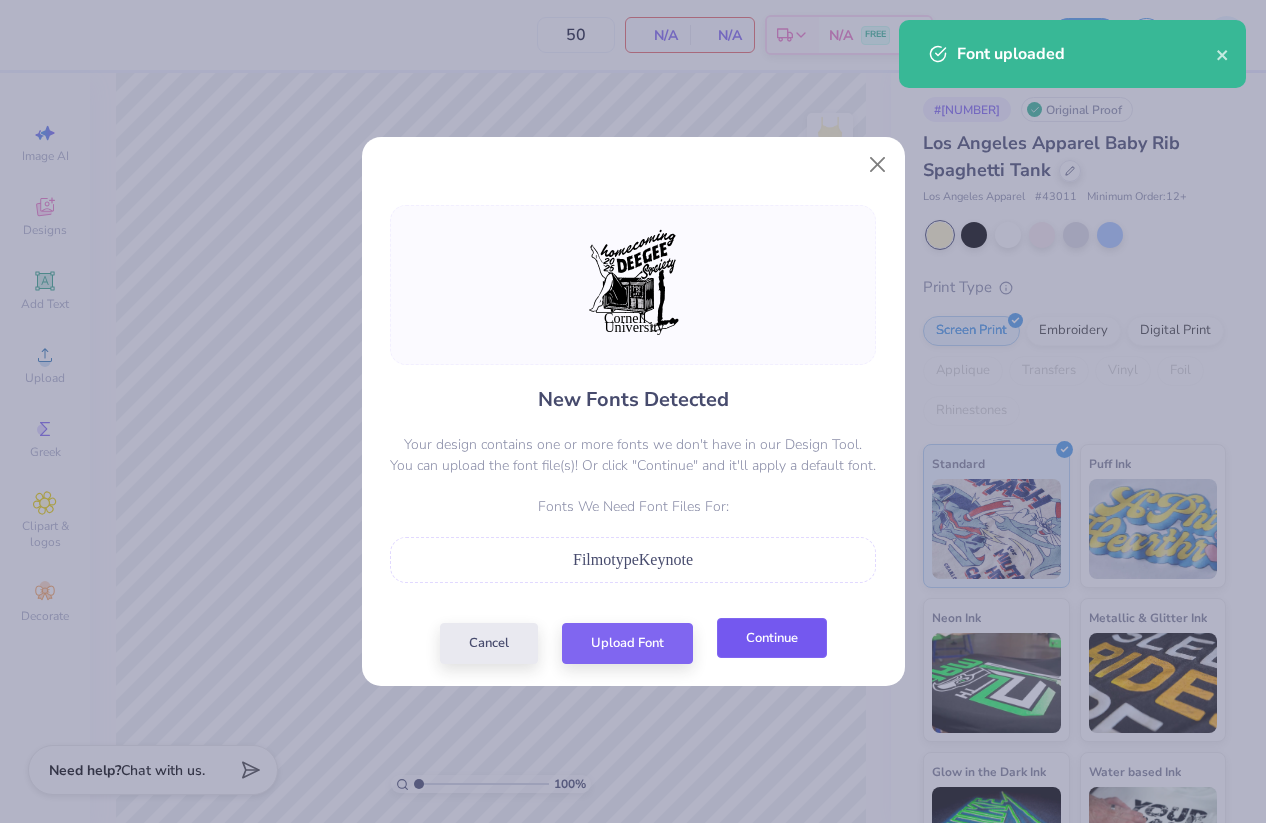 click on "Continue" at bounding box center (772, 638) 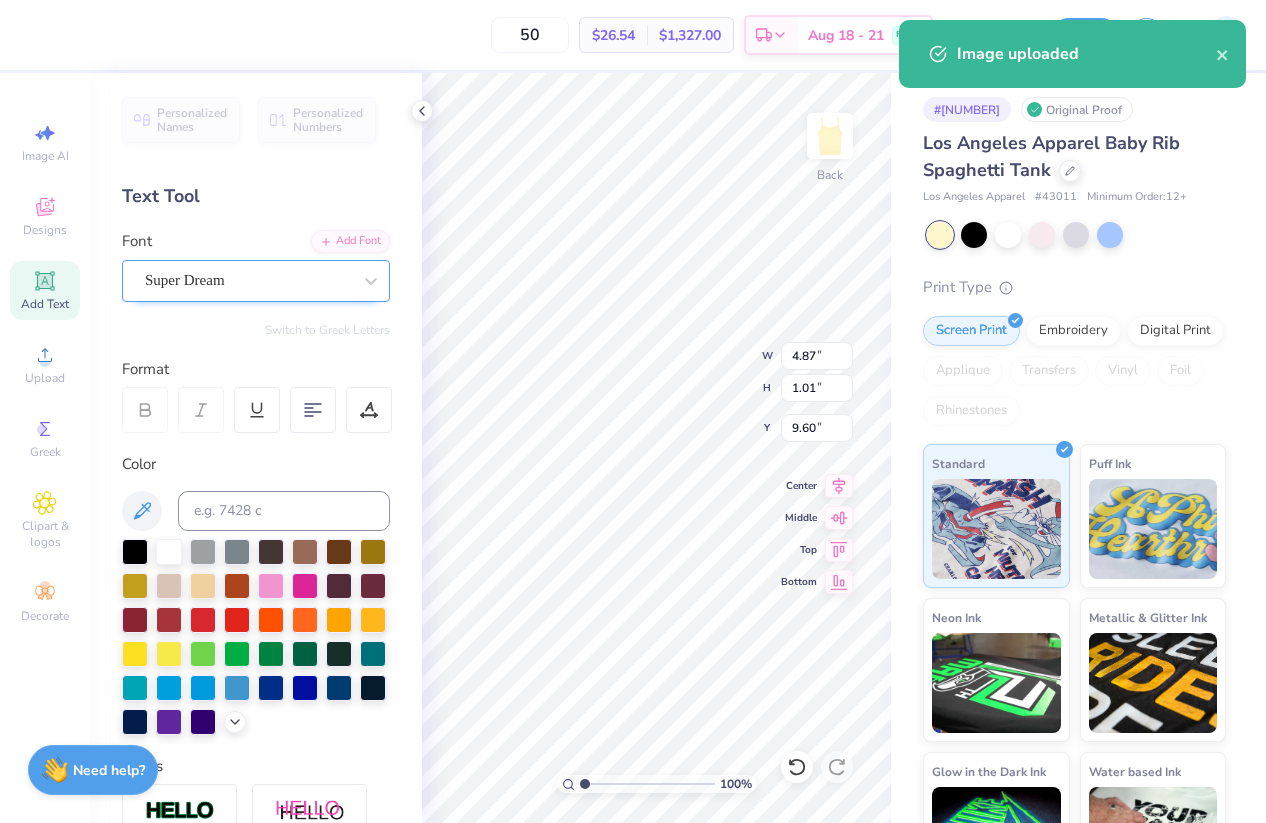 click on "Super Dream" at bounding box center [248, 280] 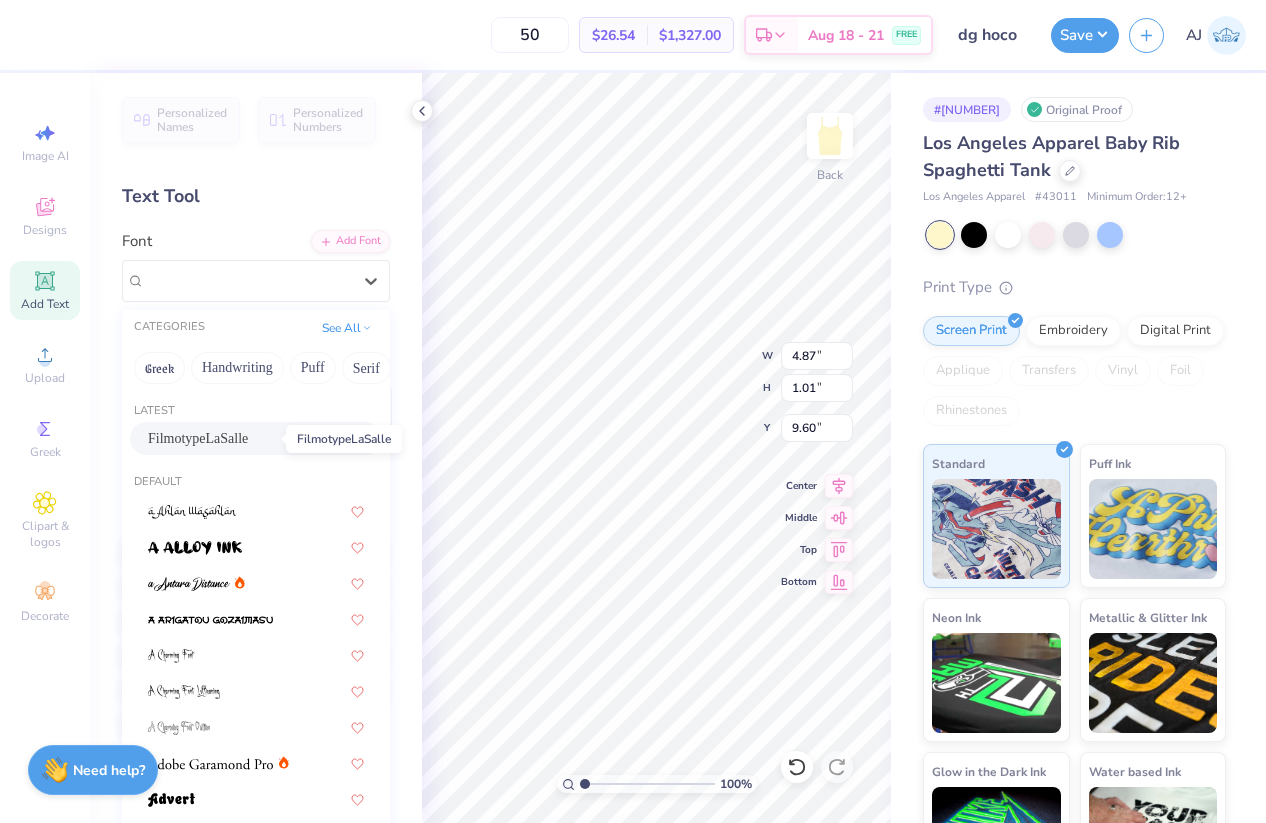click on "FilmotypeLaSalle" at bounding box center [198, 438] 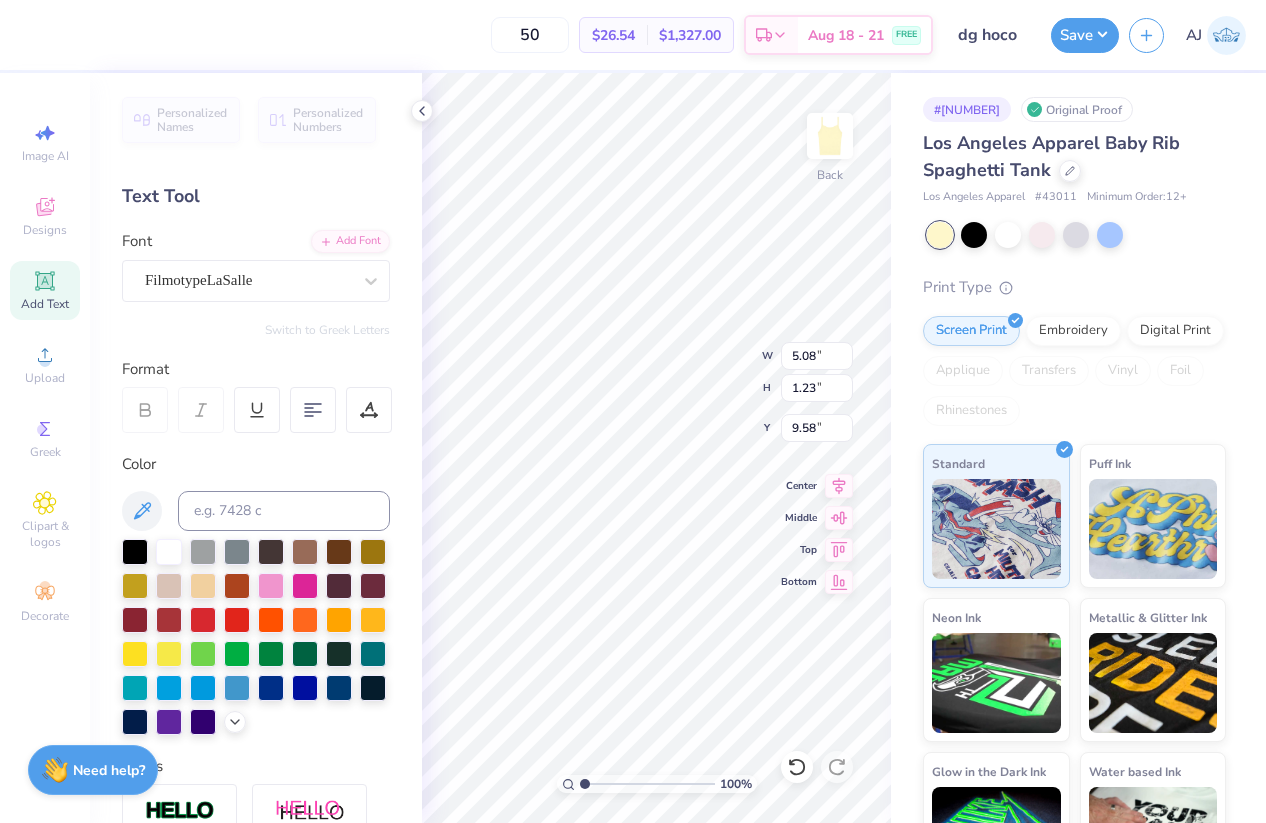 type on "5.08" 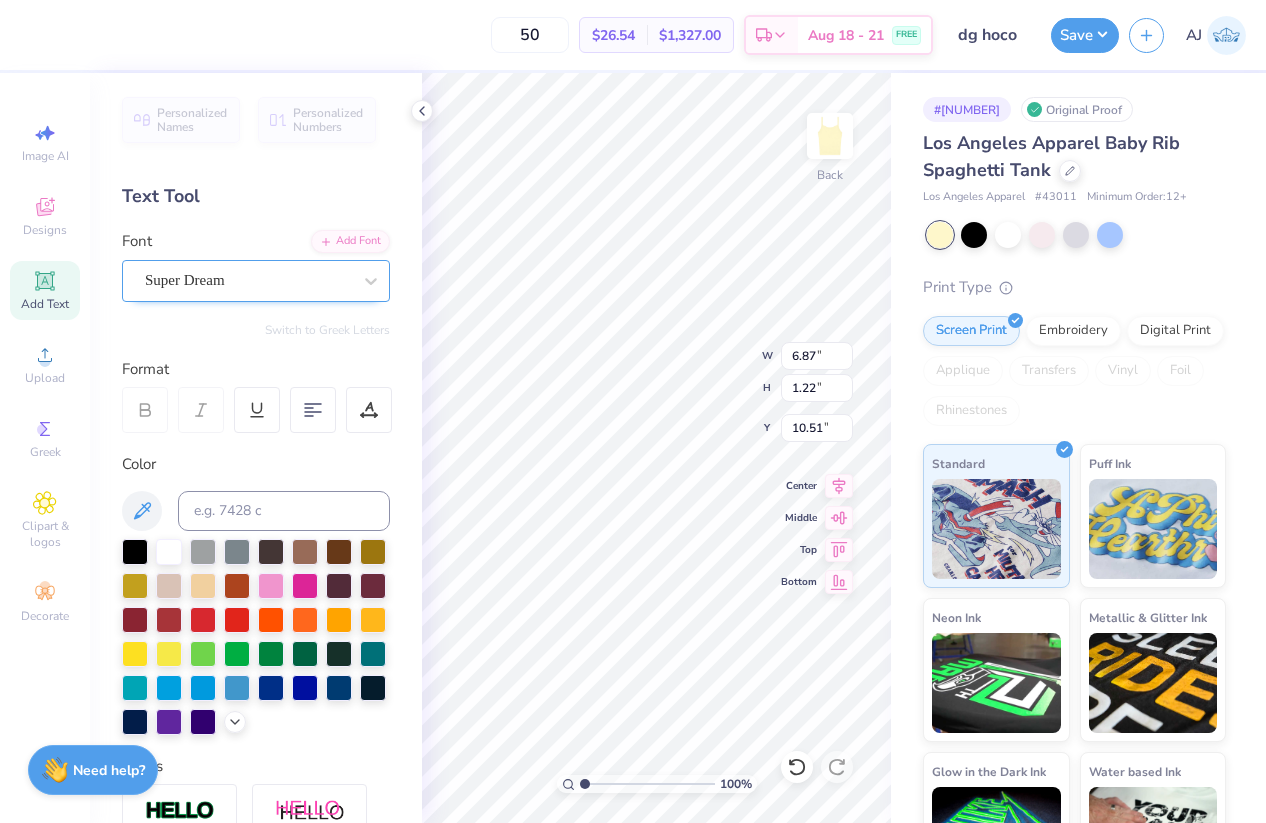 click on "Super Dream" at bounding box center (248, 280) 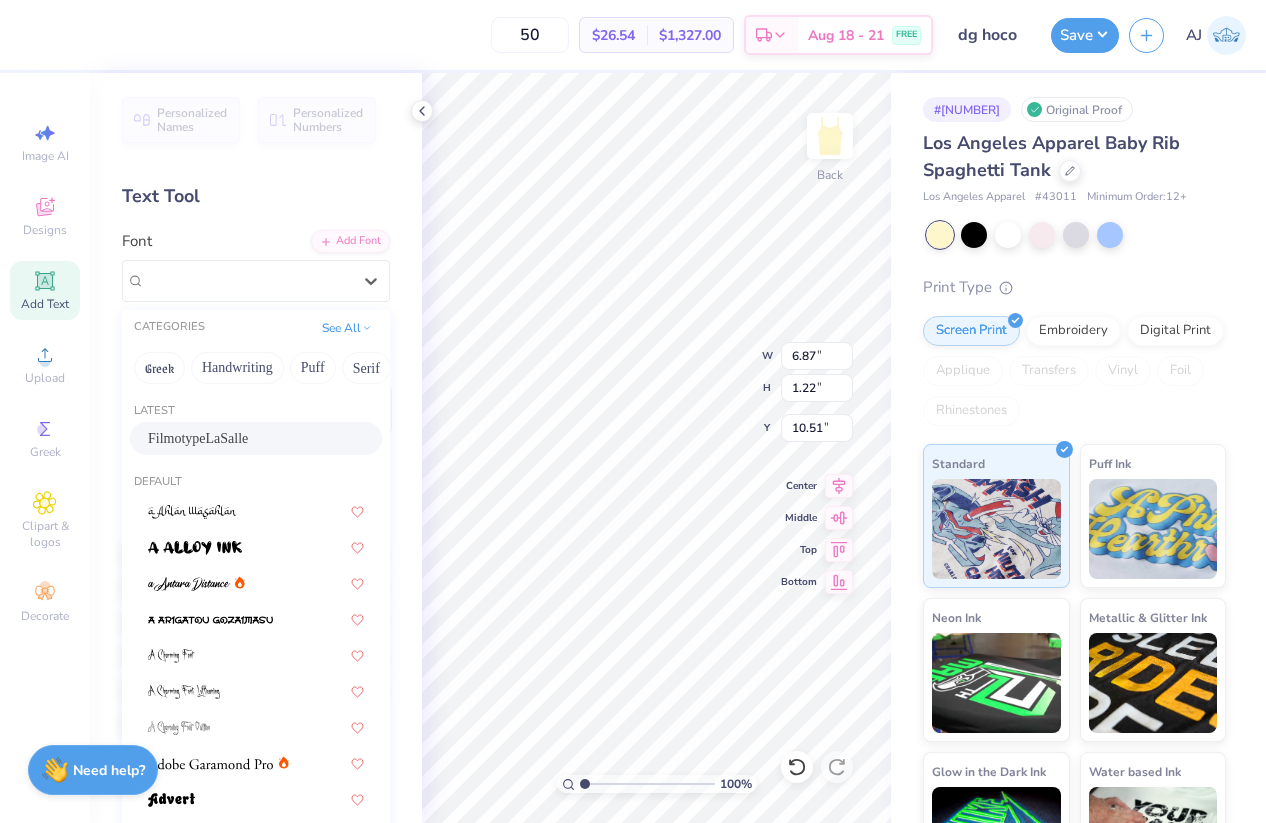 click on "FilmotypeLaSalle" at bounding box center (256, 438) 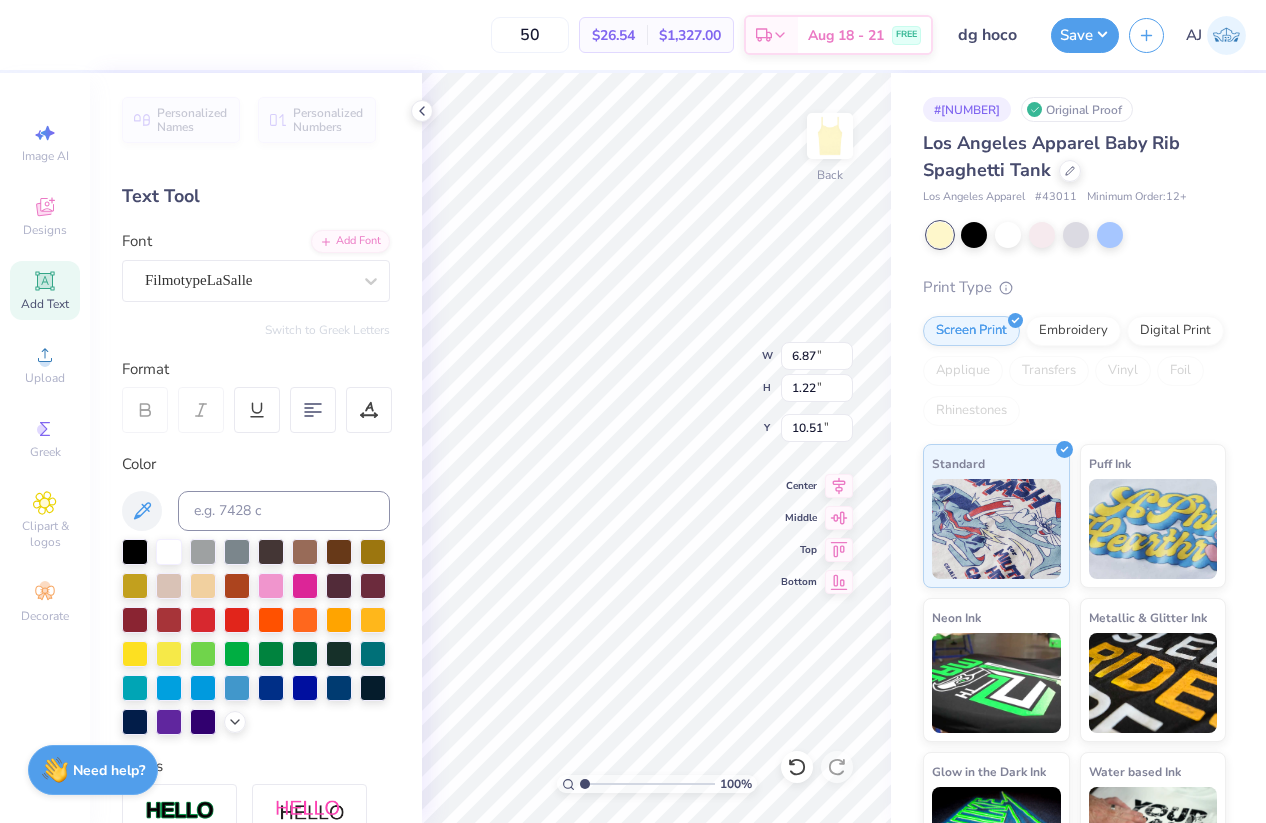 type on "6.23" 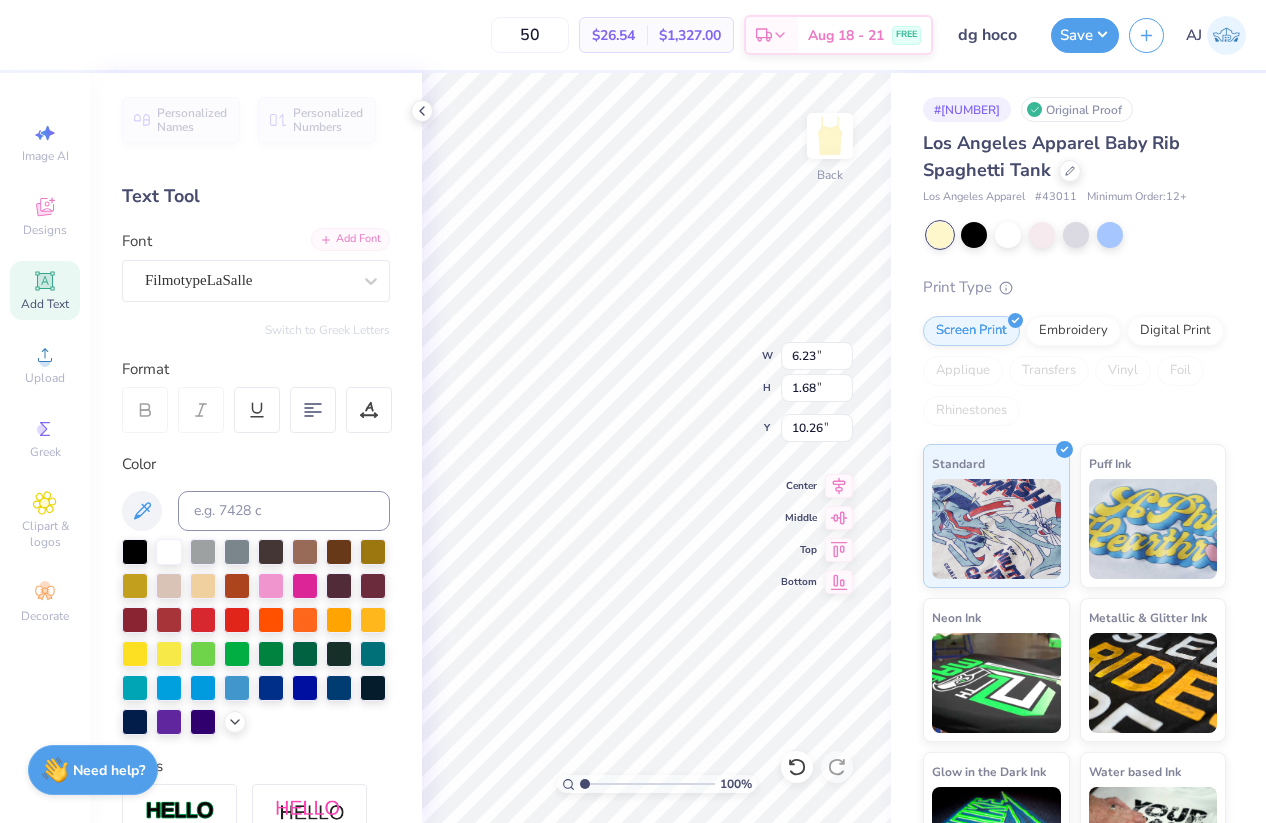 click on "Add Font" at bounding box center (350, 239) 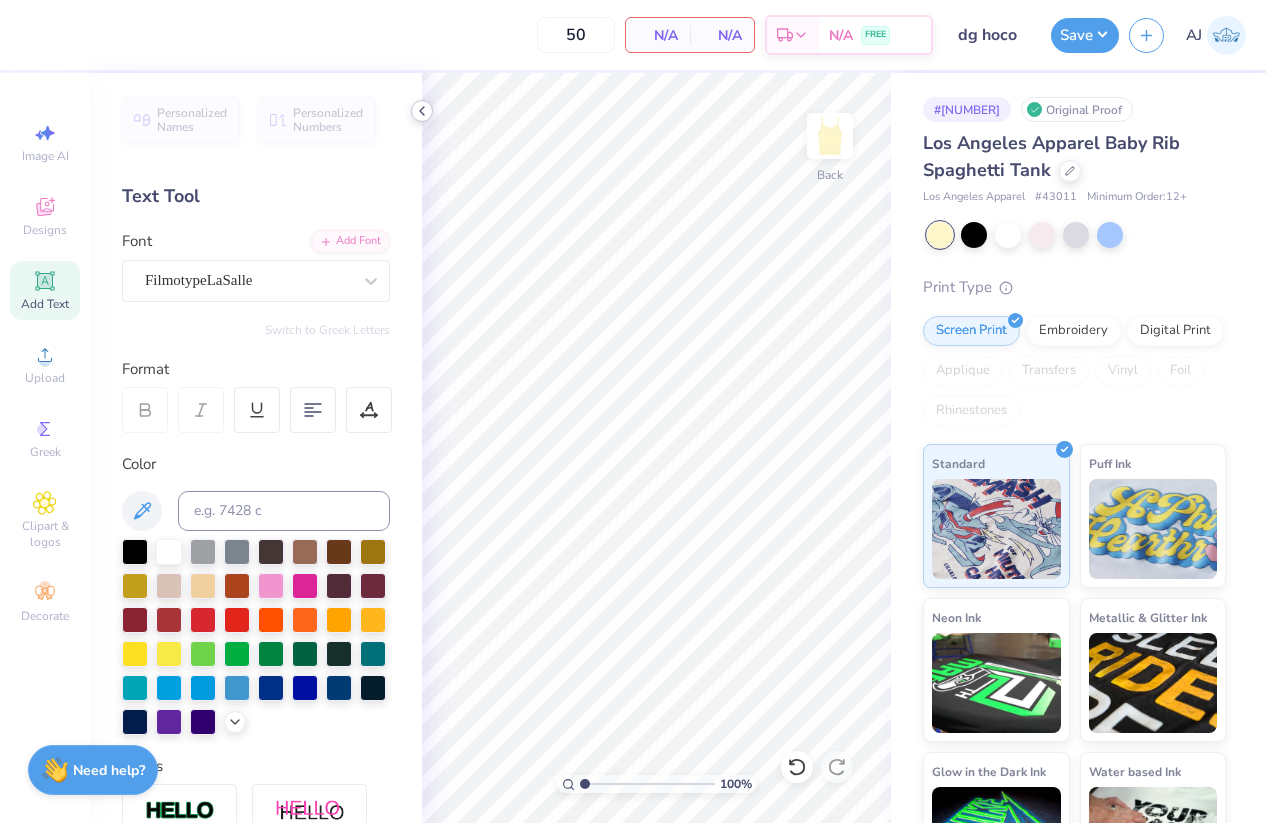 click 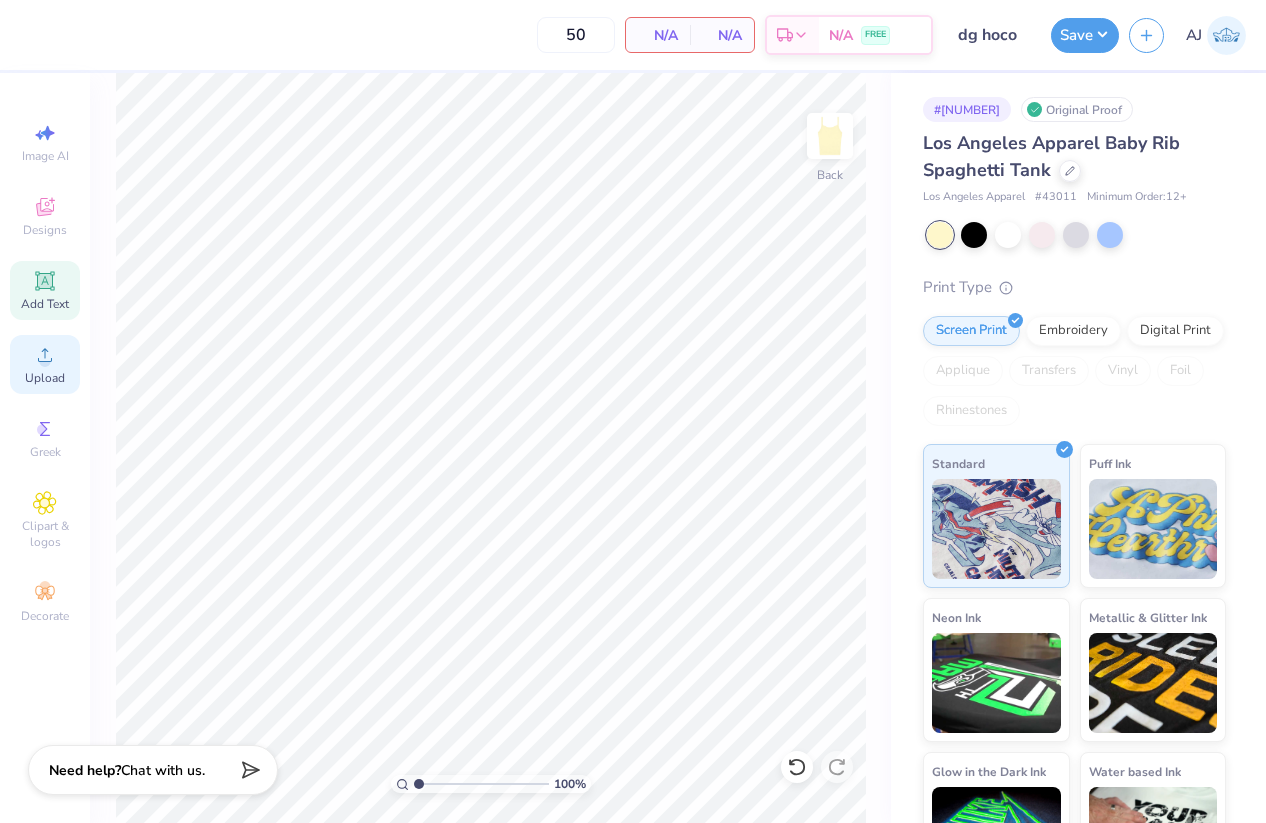 click on "Upload" at bounding box center (45, 378) 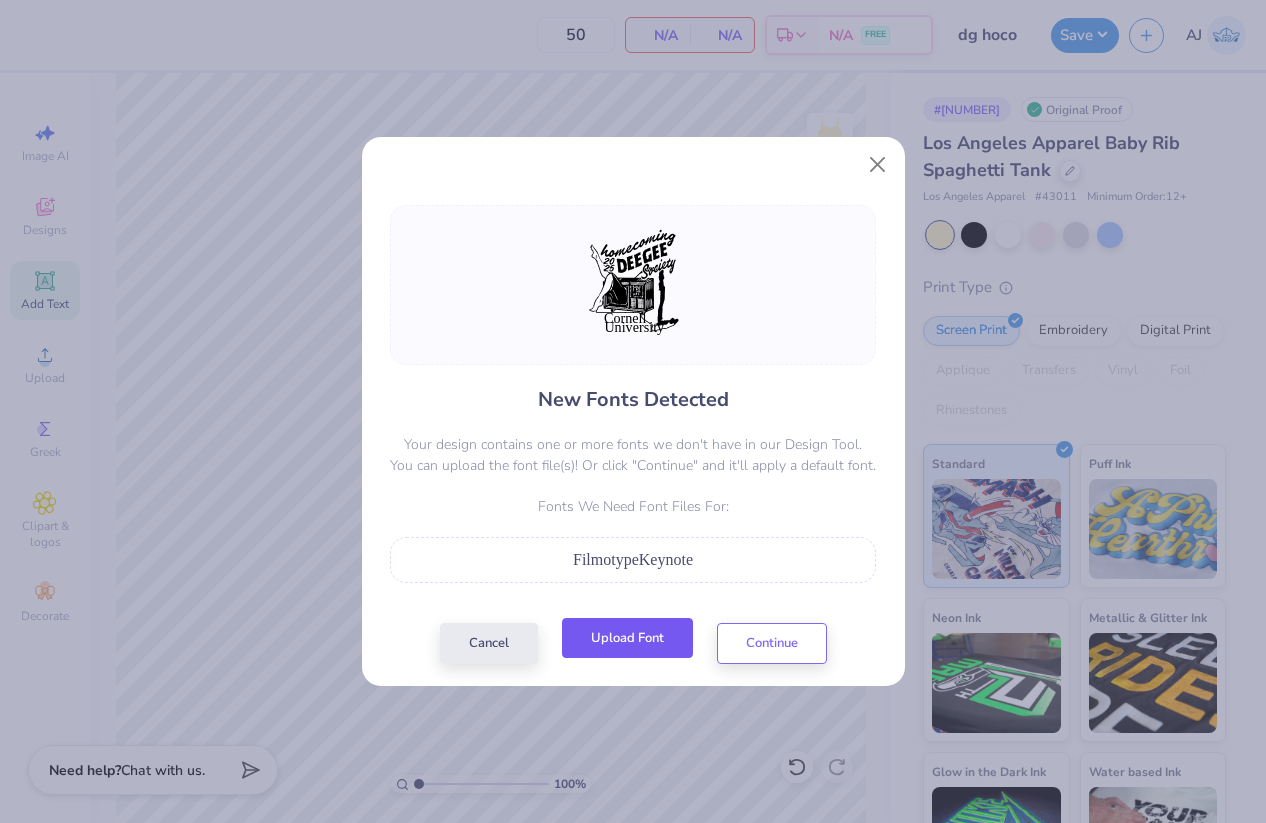 click on "Upload Font" at bounding box center [627, 638] 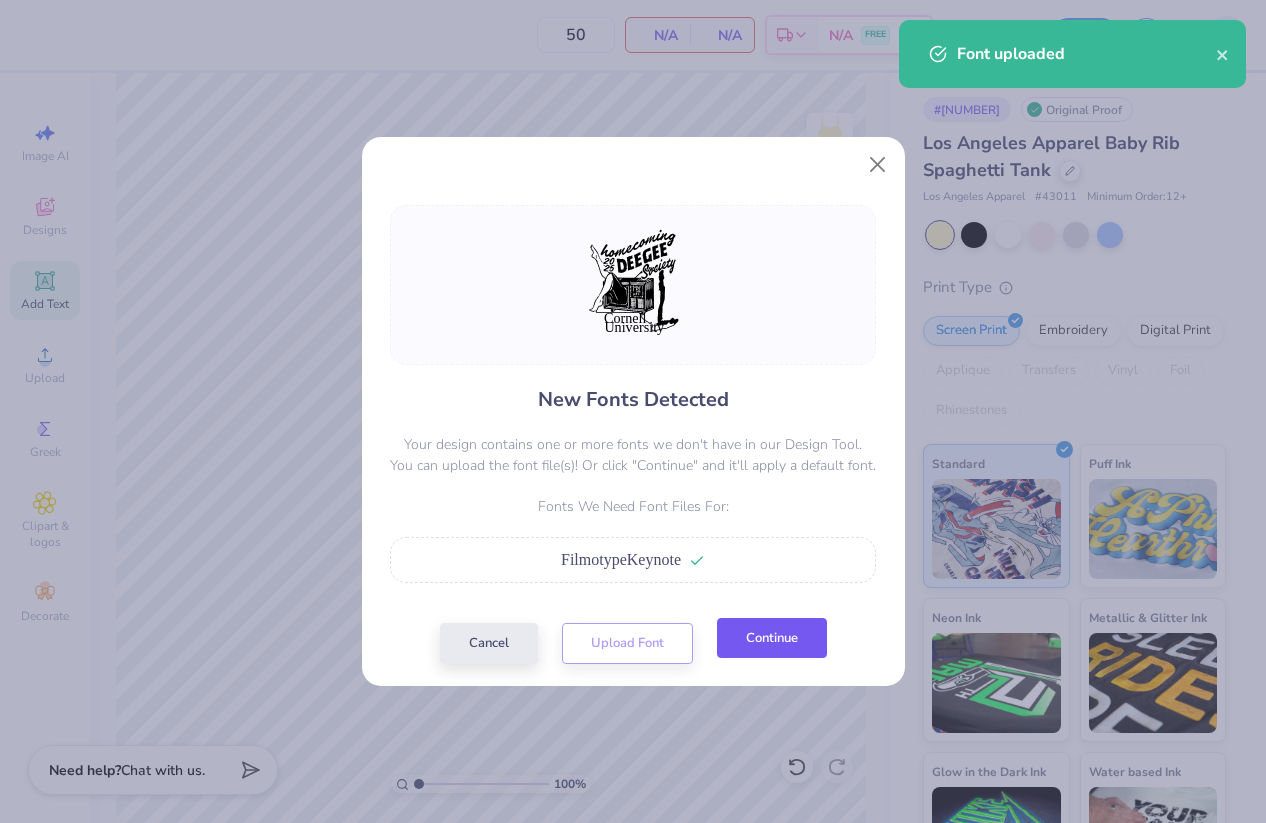 click on "Continue" at bounding box center (772, 638) 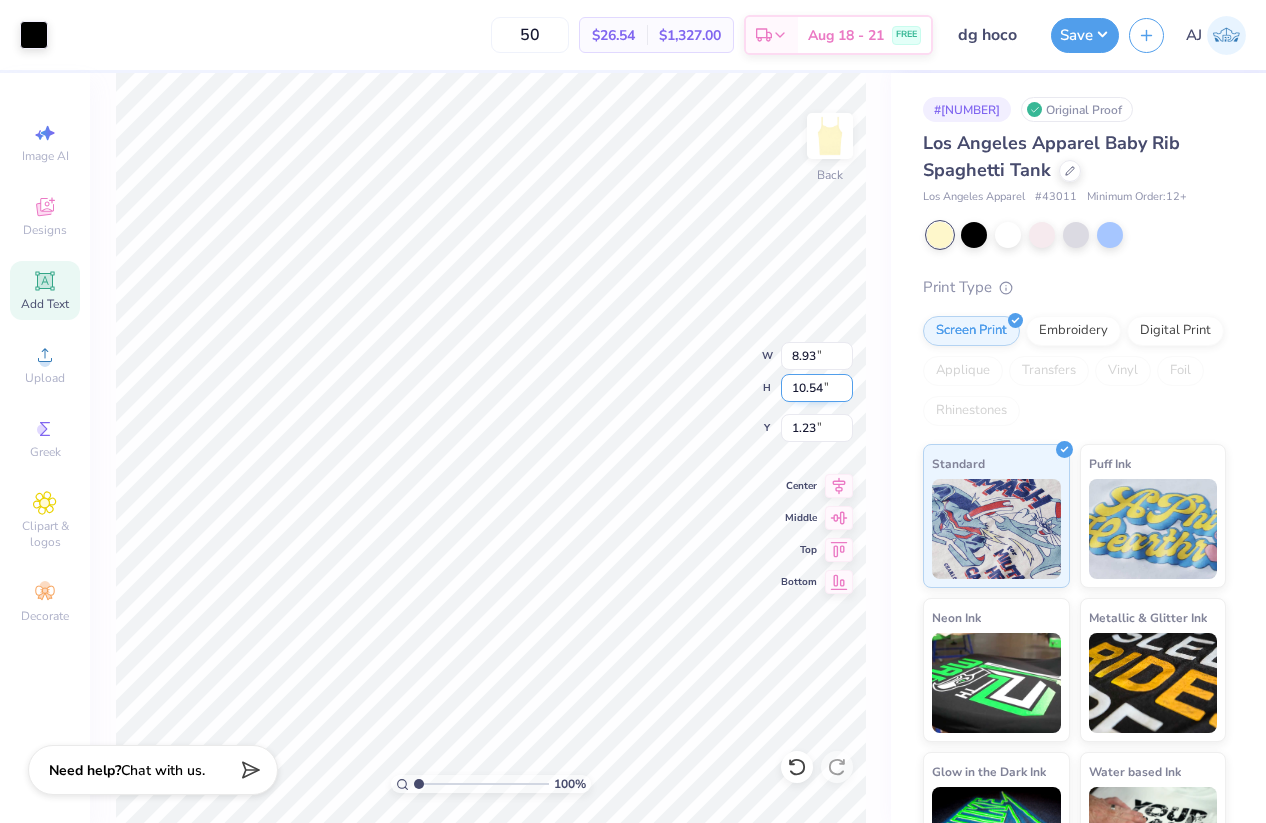 click on "10.54" at bounding box center (817, 388) 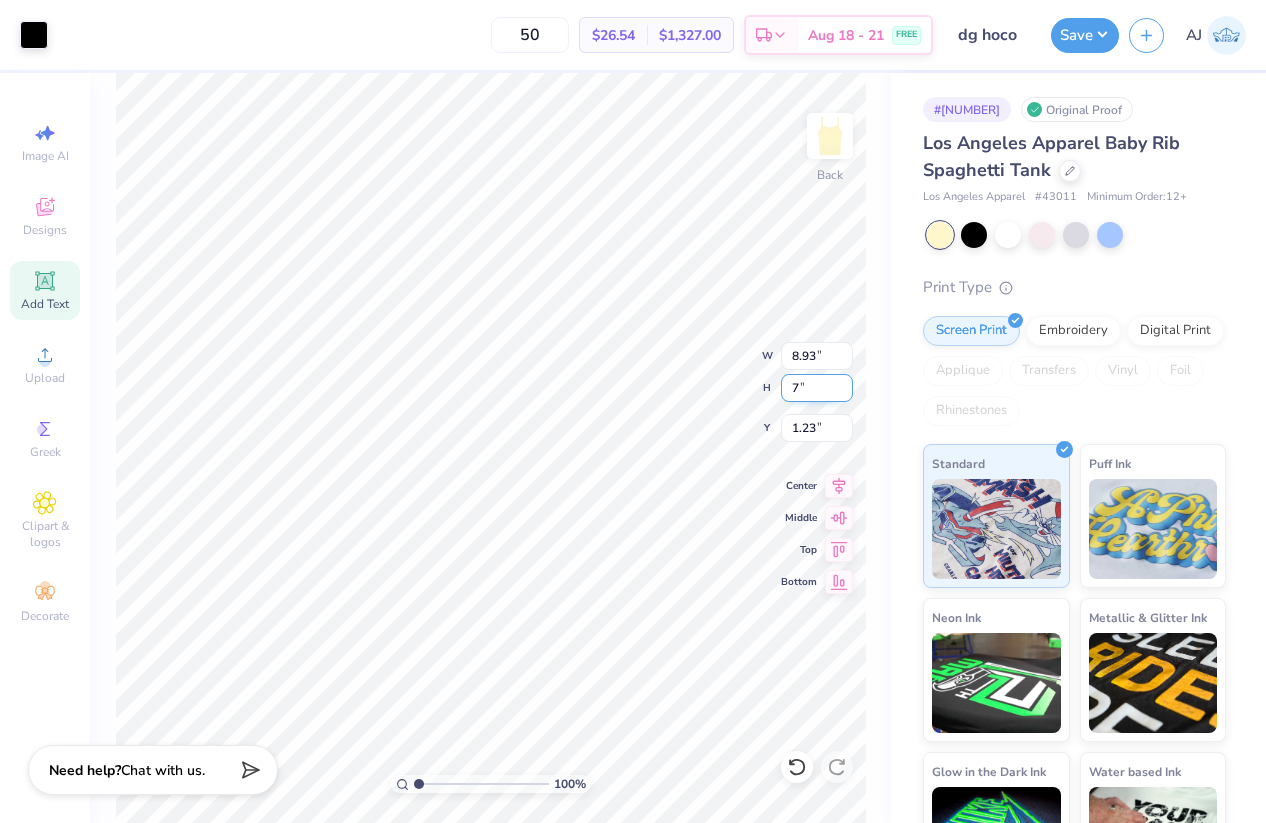 type on "7" 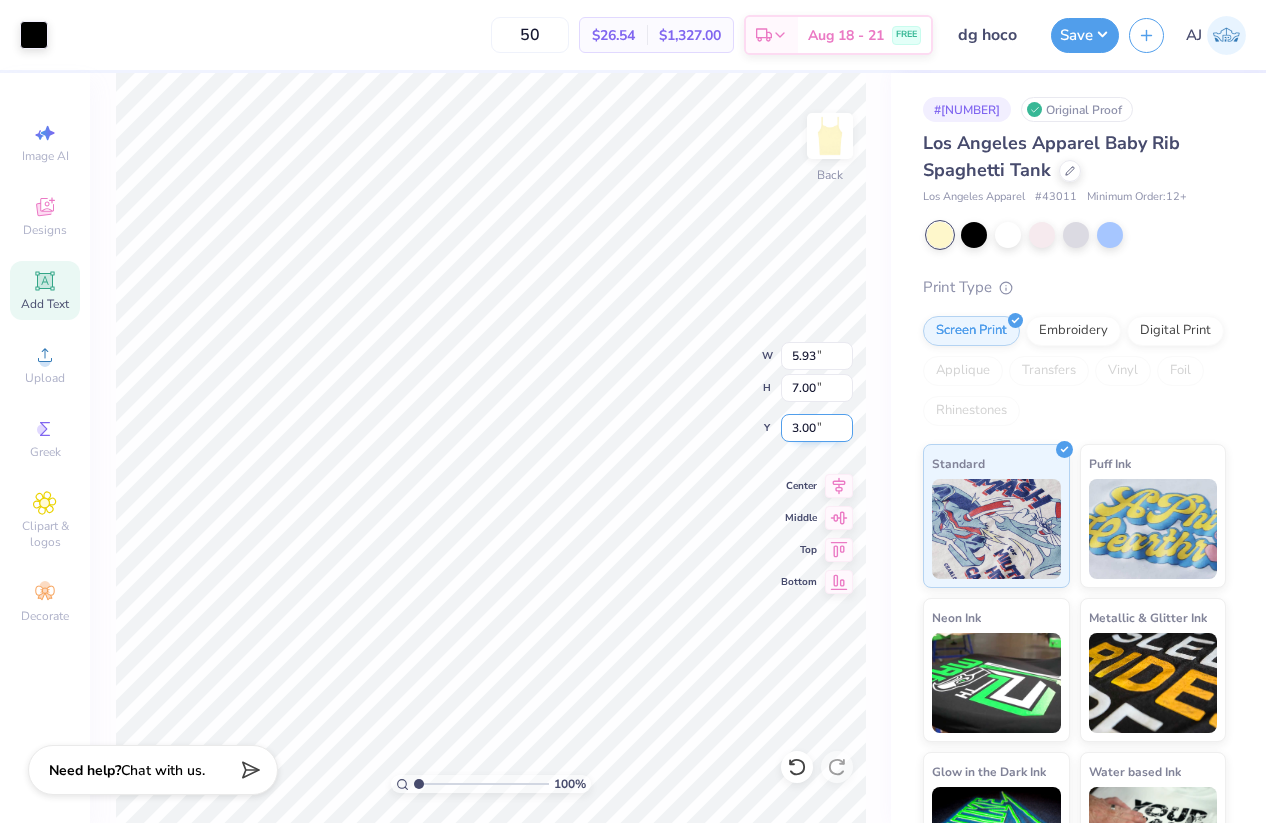 click on "3.00" at bounding box center [817, 428] 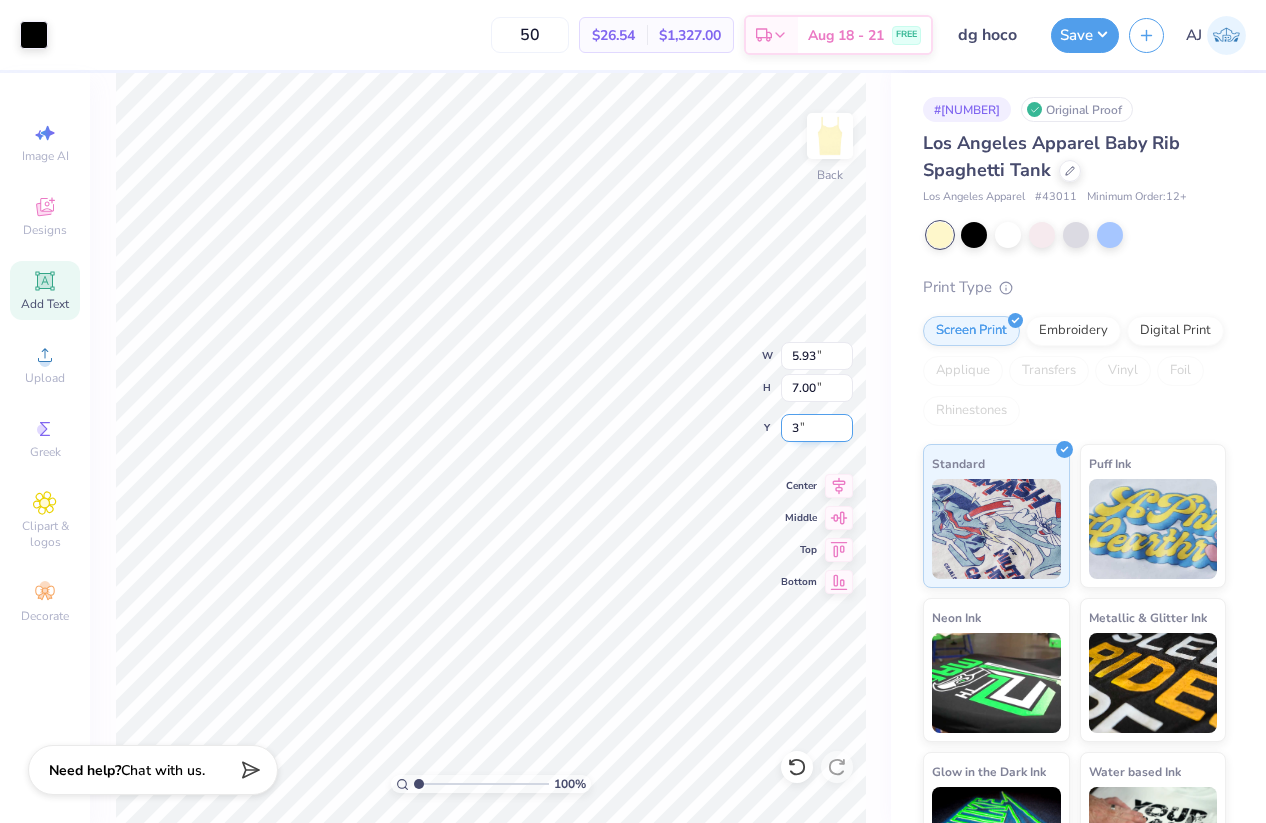 click on "3" at bounding box center [817, 428] 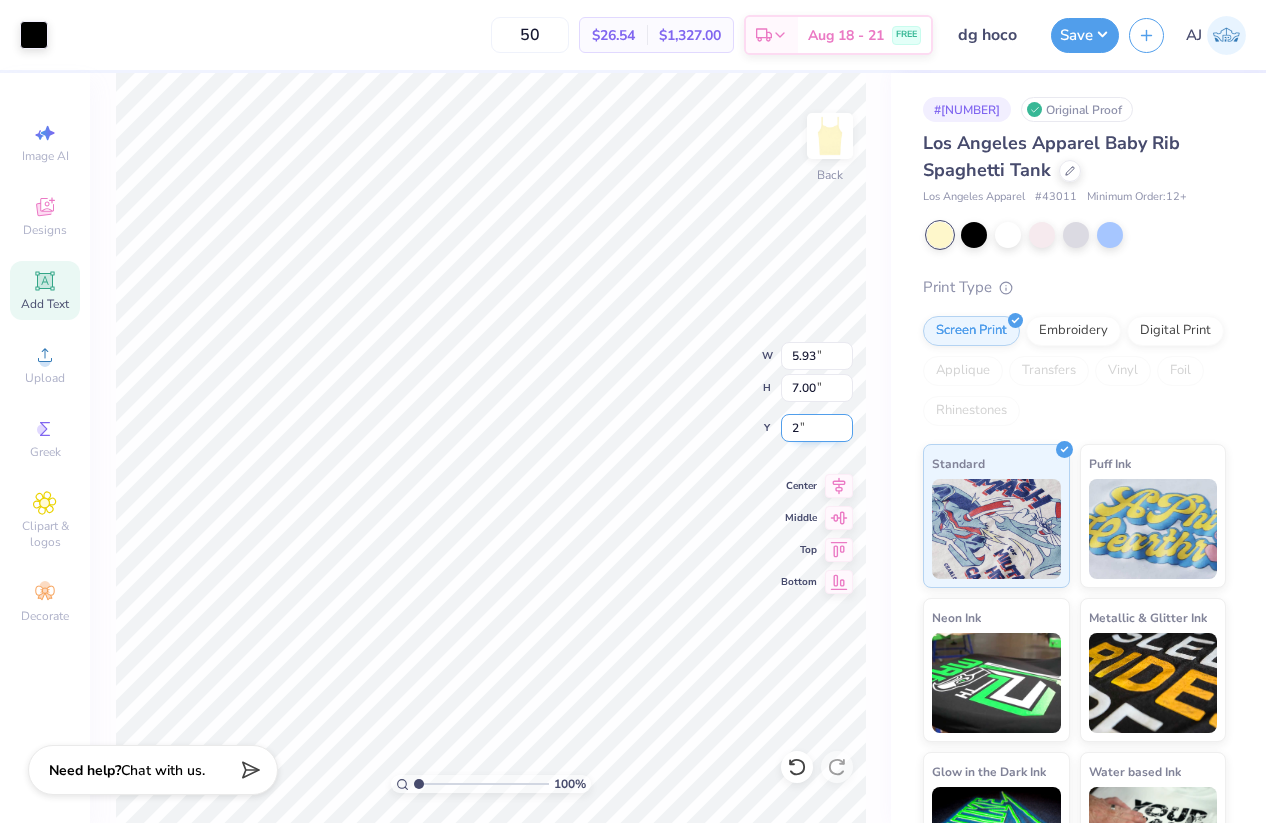 type on "2.00" 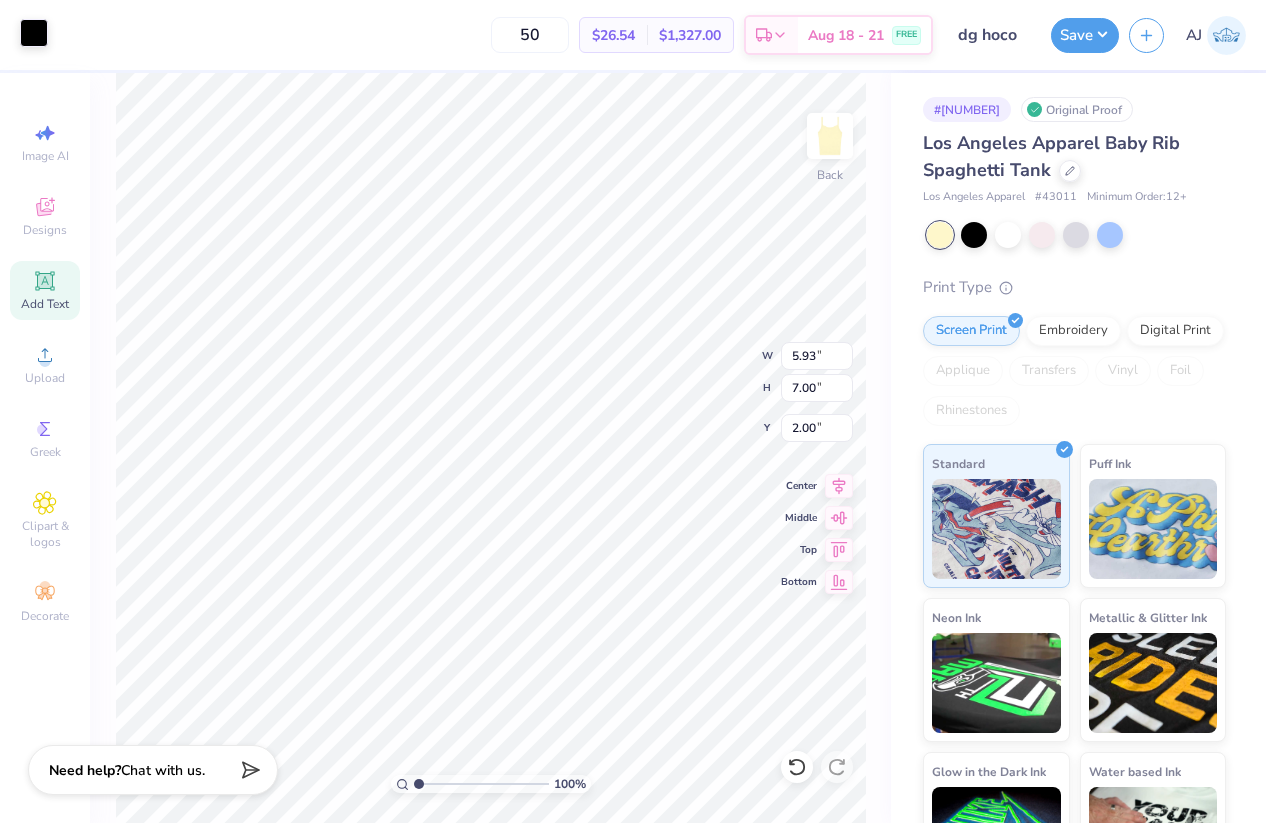 click at bounding box center [34, 33] 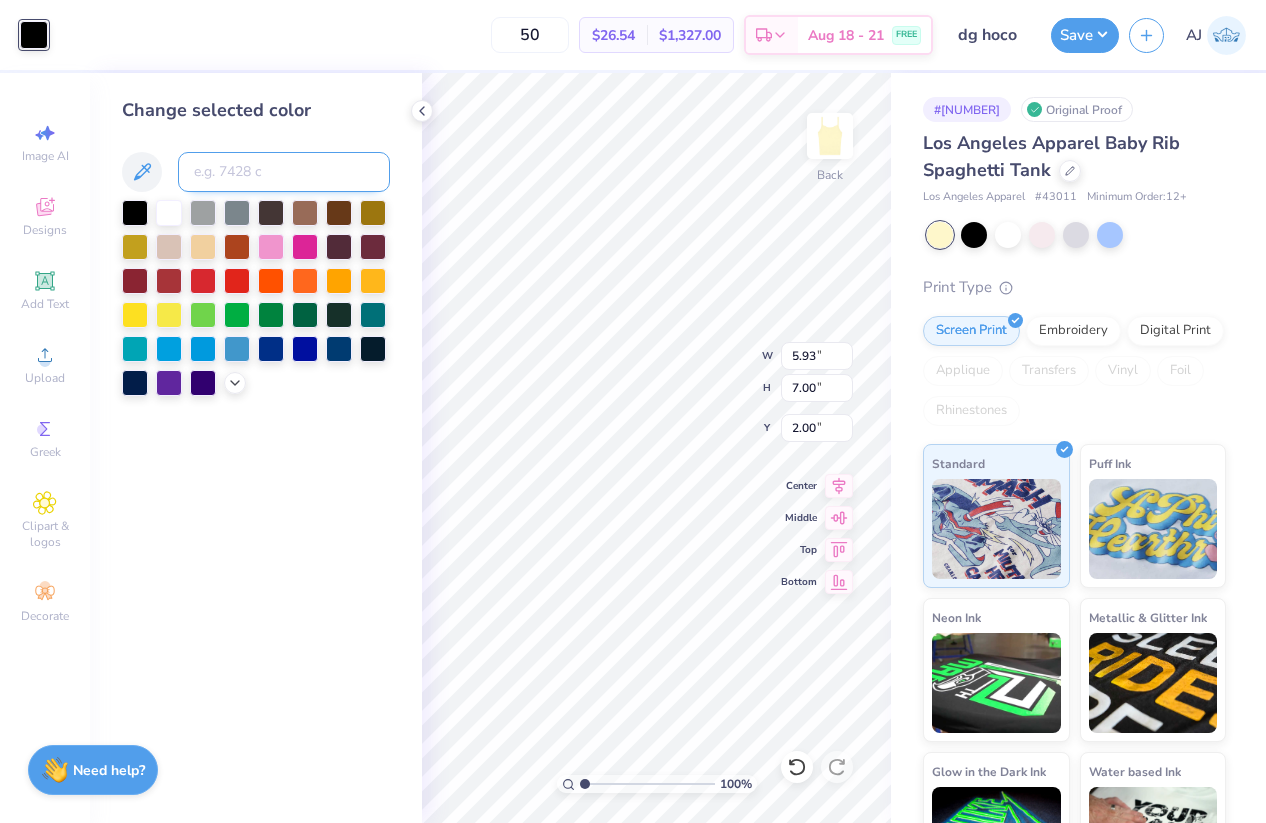 click at bounding box center [284, 172] 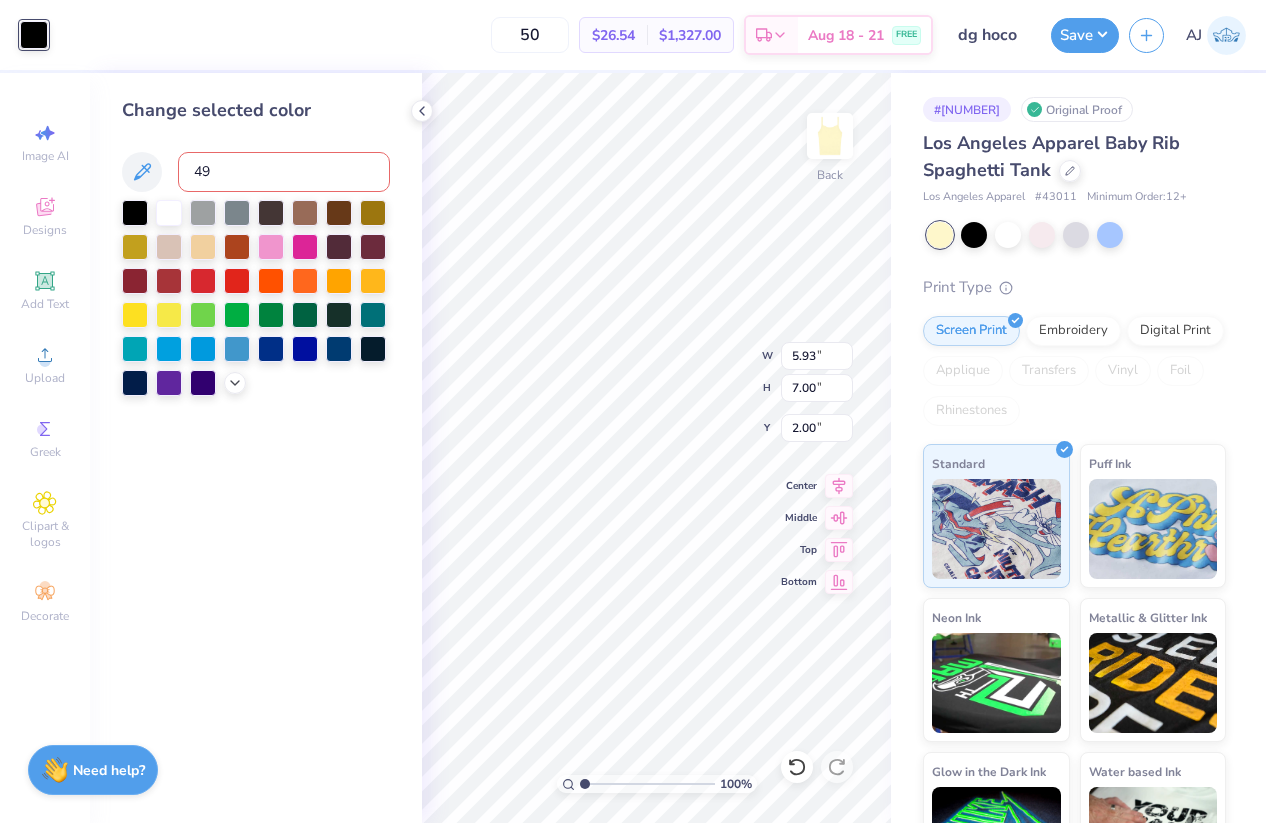 type on "492" 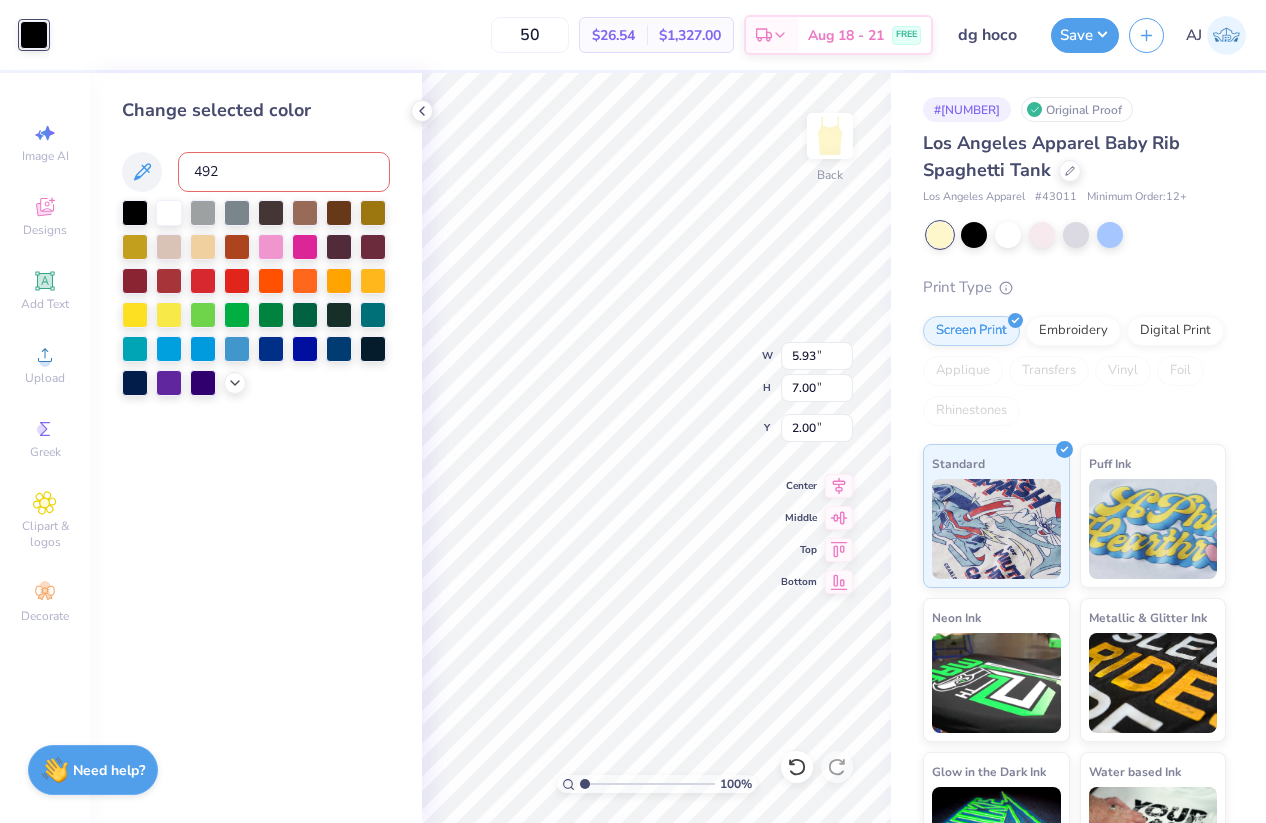 type 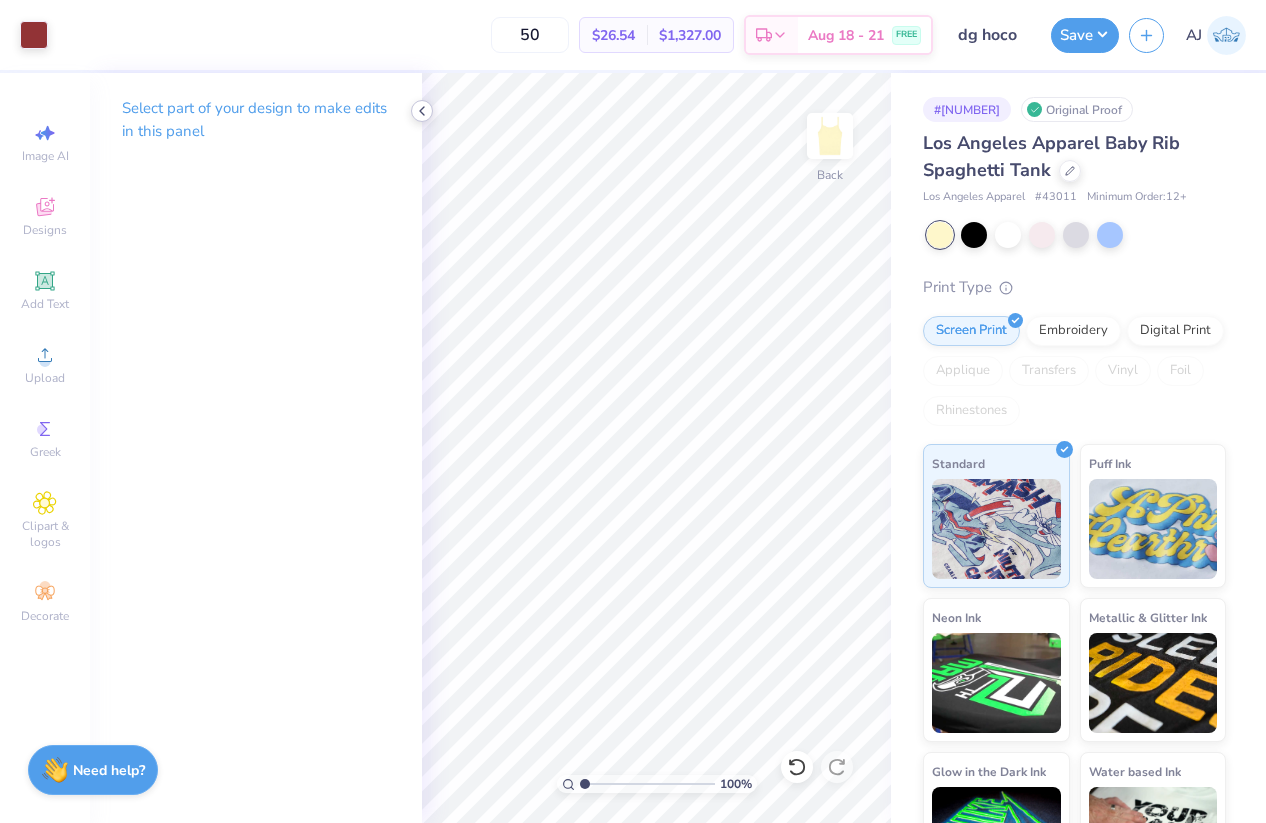 click 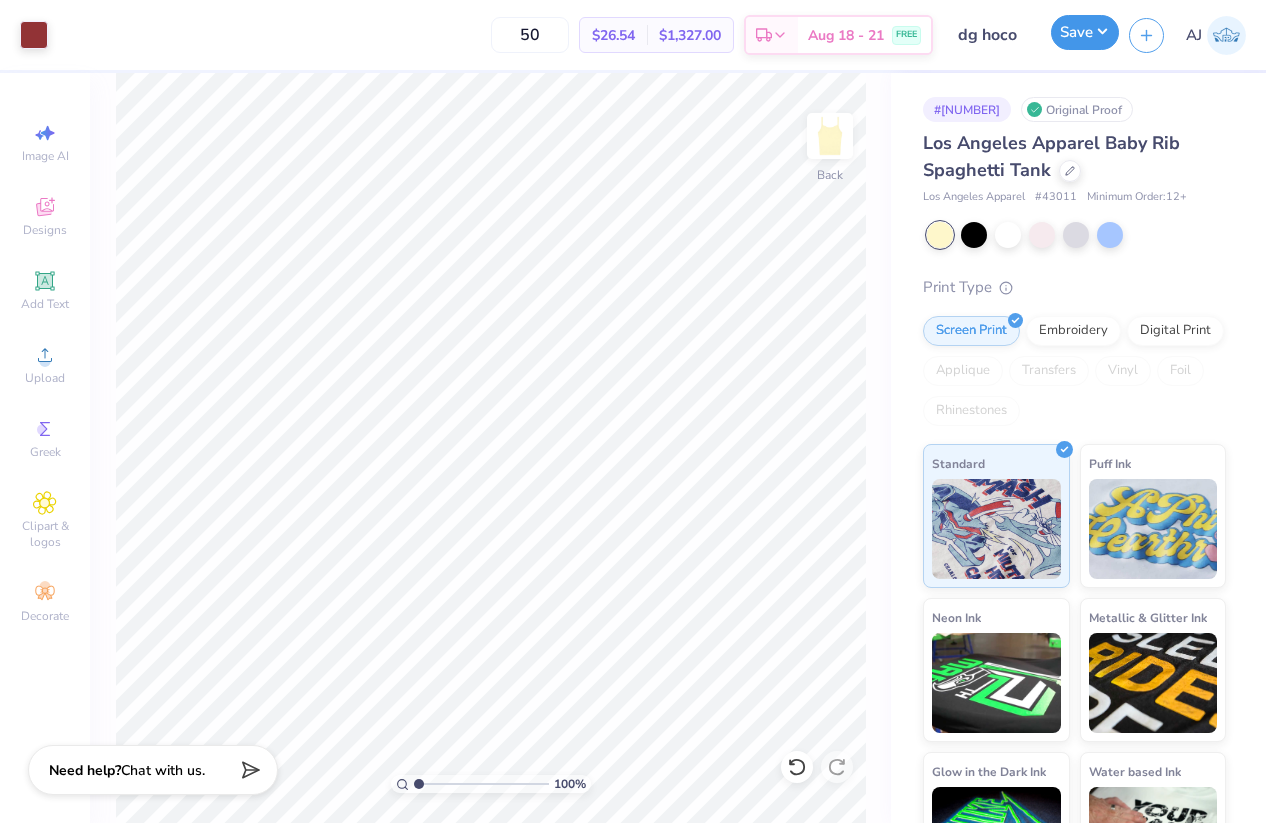 click on "Save" at bounding box center [1085, 32] 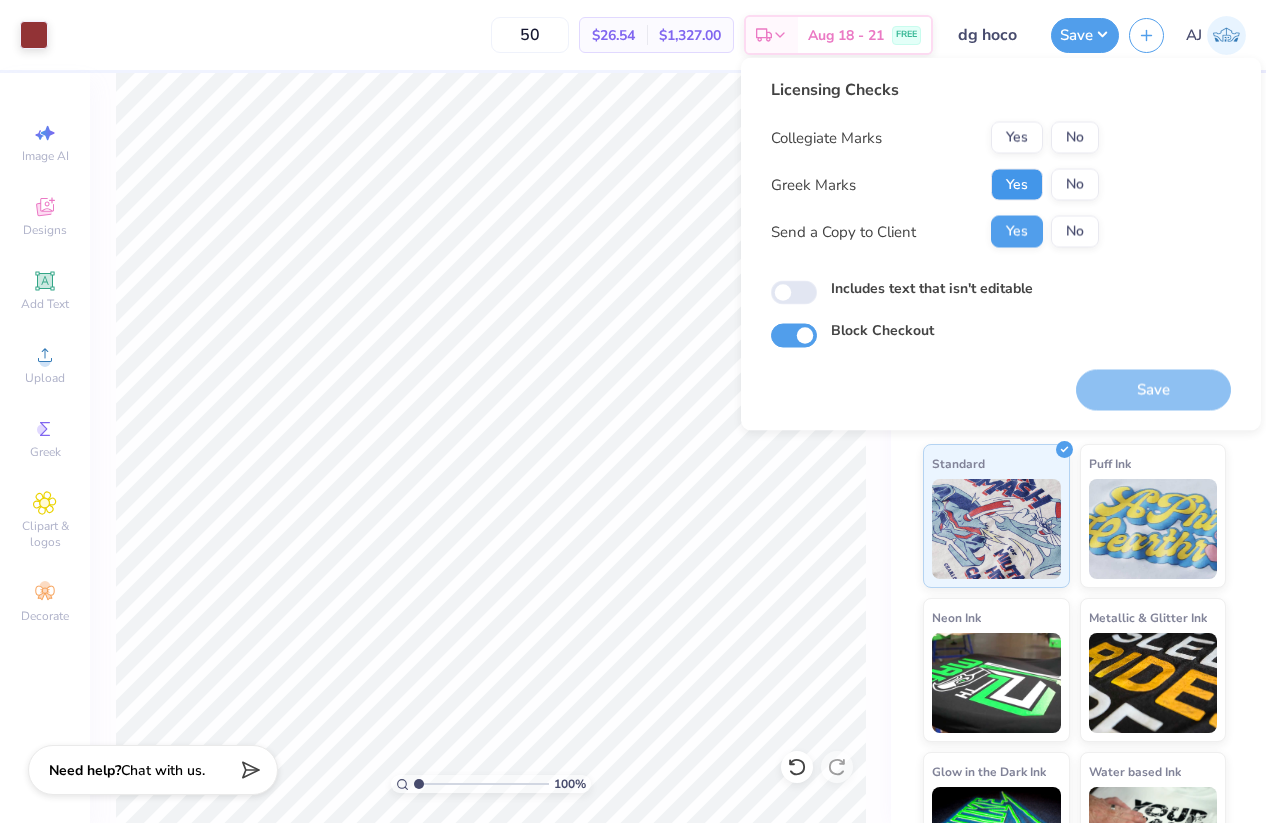 click on "Yes" at bounding box center [1017, 185] 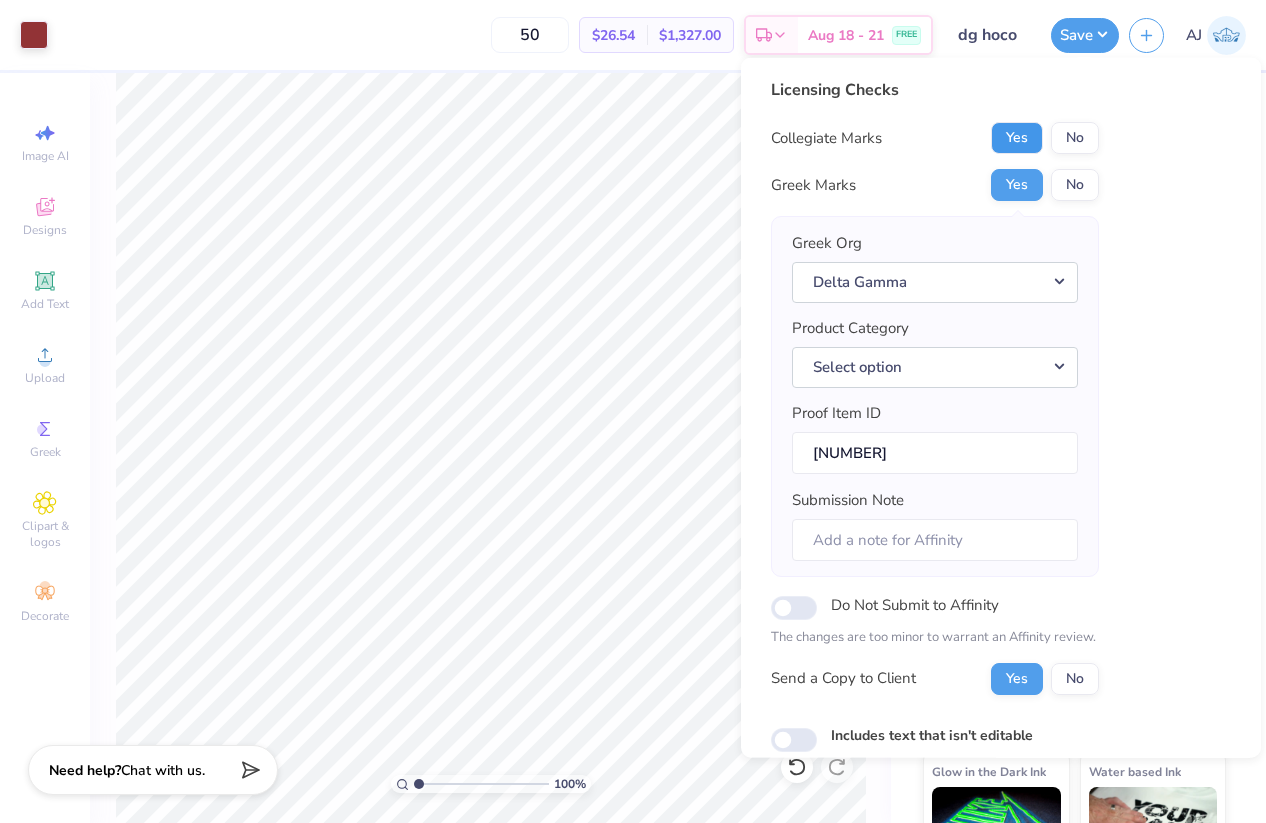 click on "Yes" at bounding box center [1017, 138] 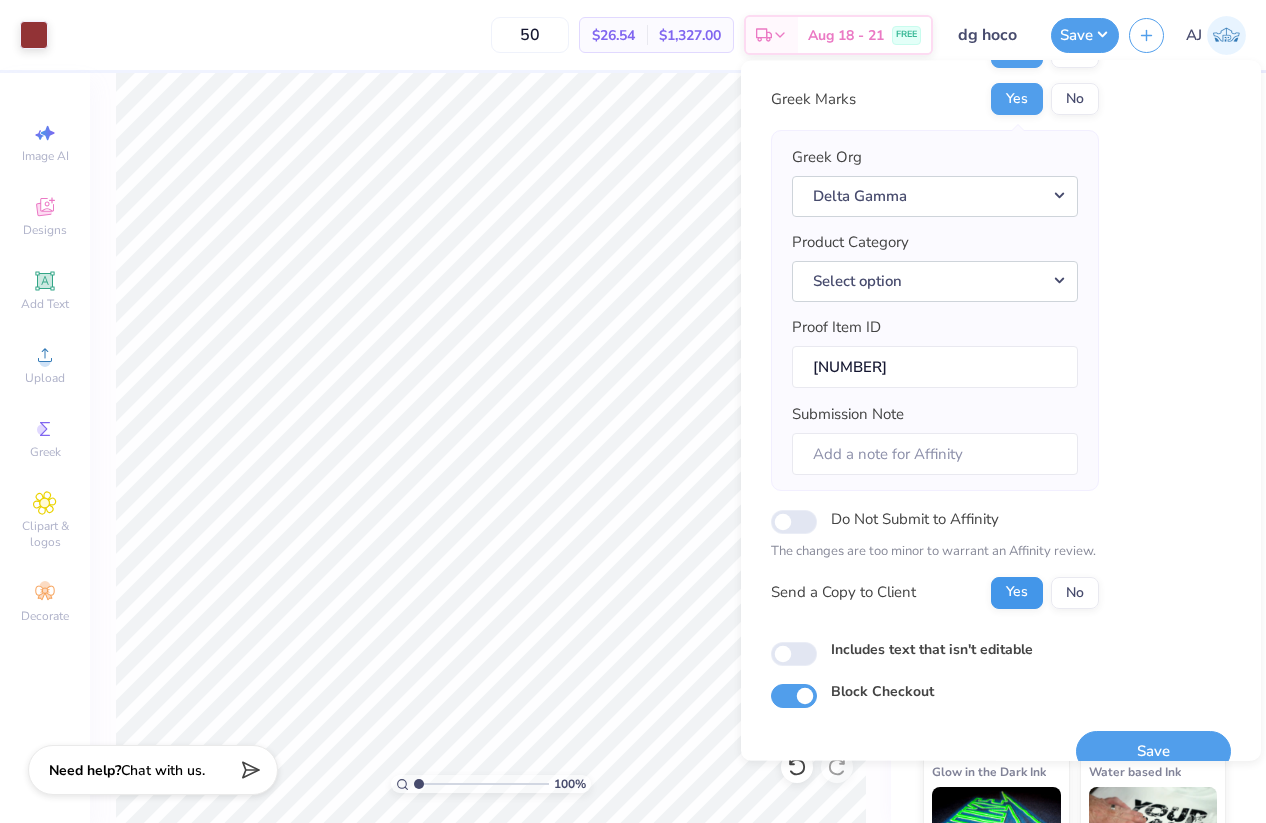 scroll, scrollTop: 119, scrollLeft: 0, axis: vertical 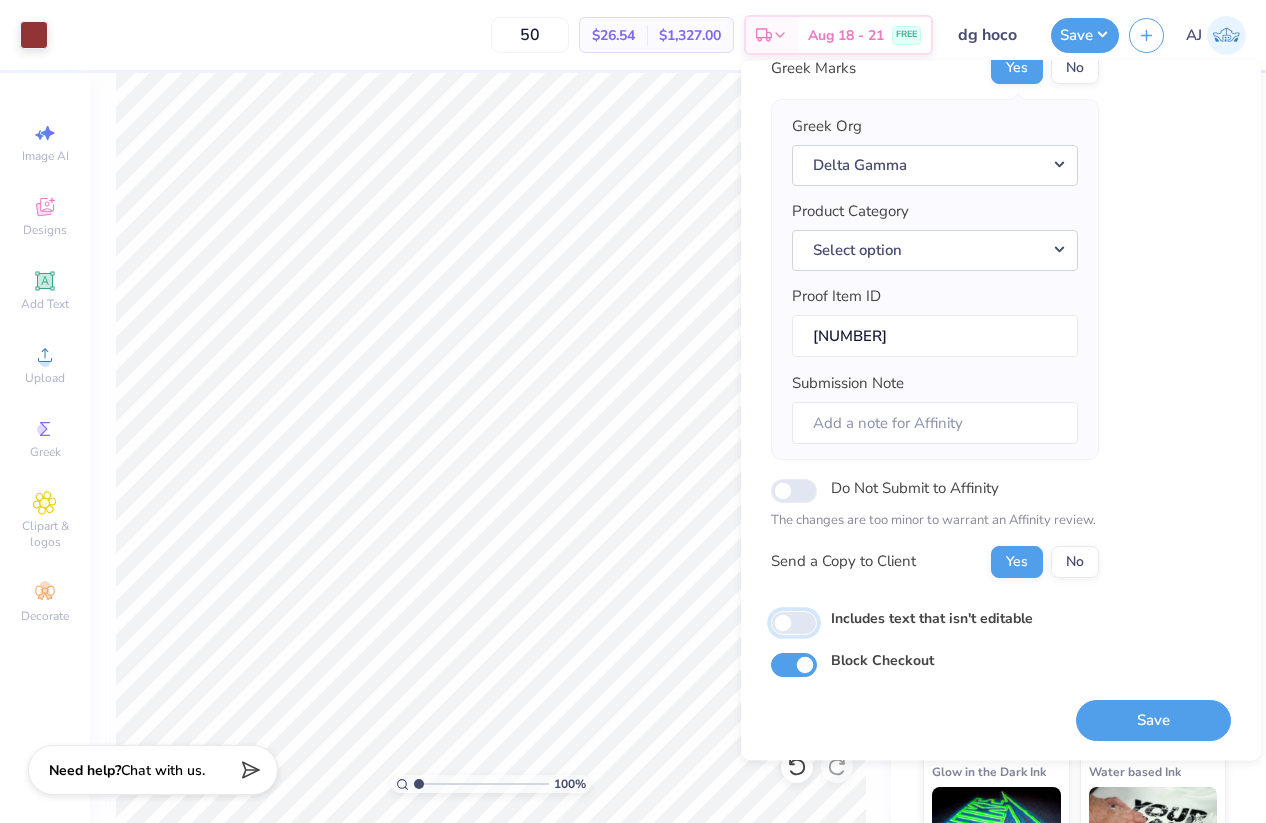 click on "Includes text that isn't editable" at bounding box center (794, 623) 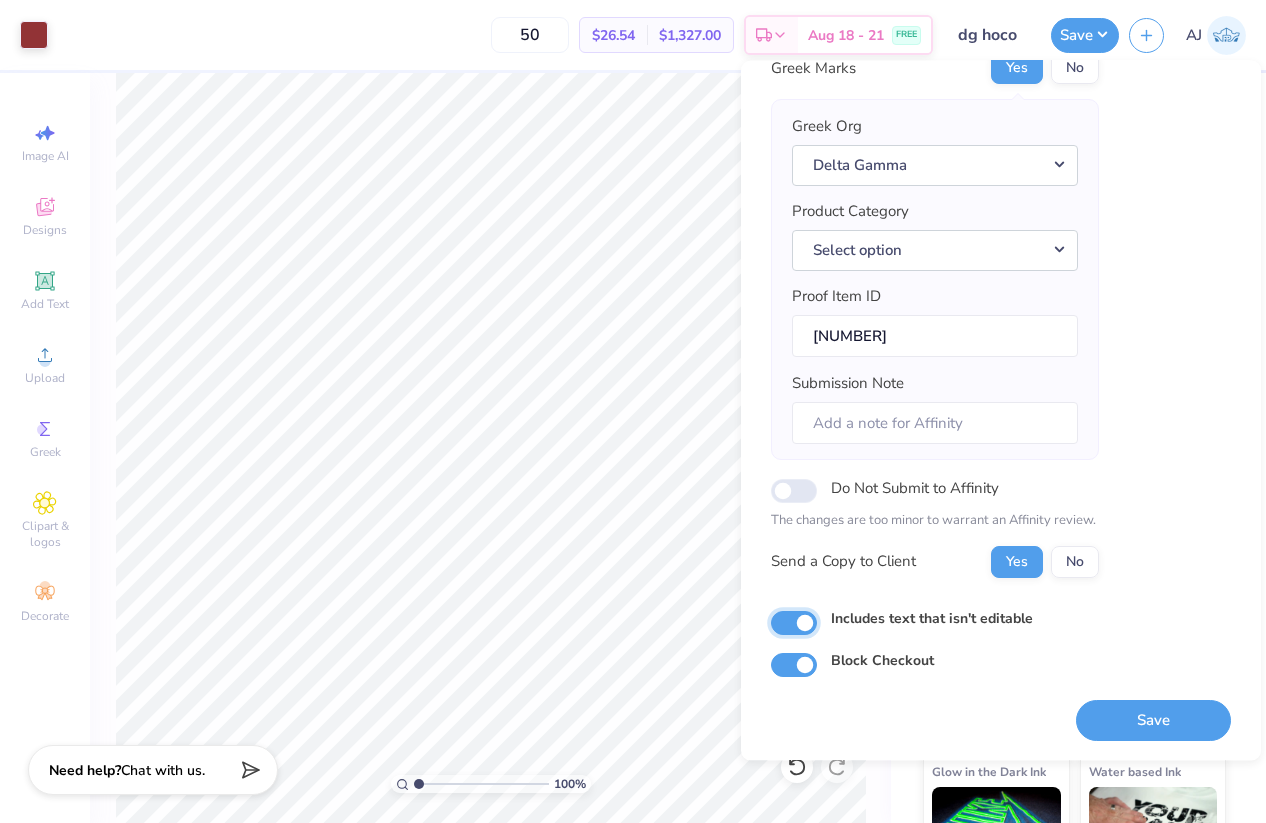checkbox on "true" 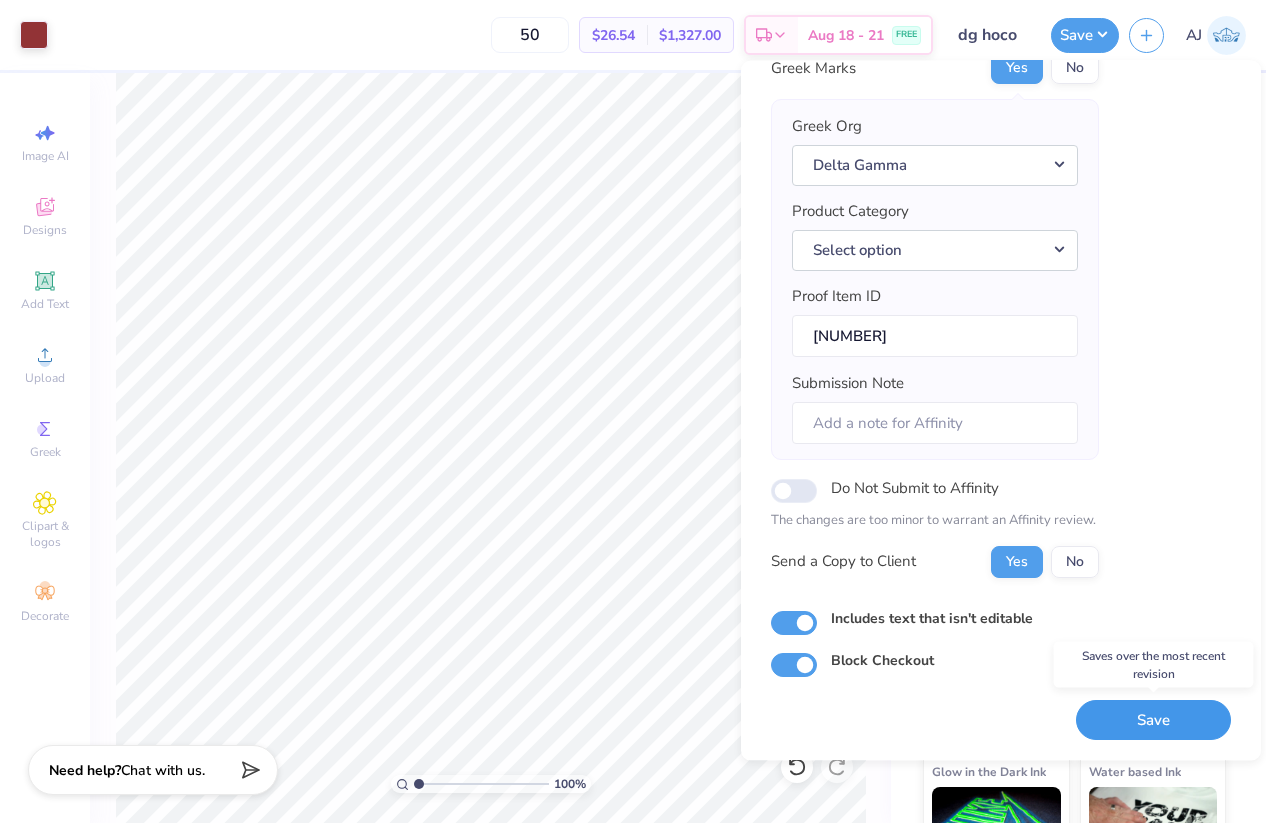 click on "Save" at bounding box center [1153, 720] 